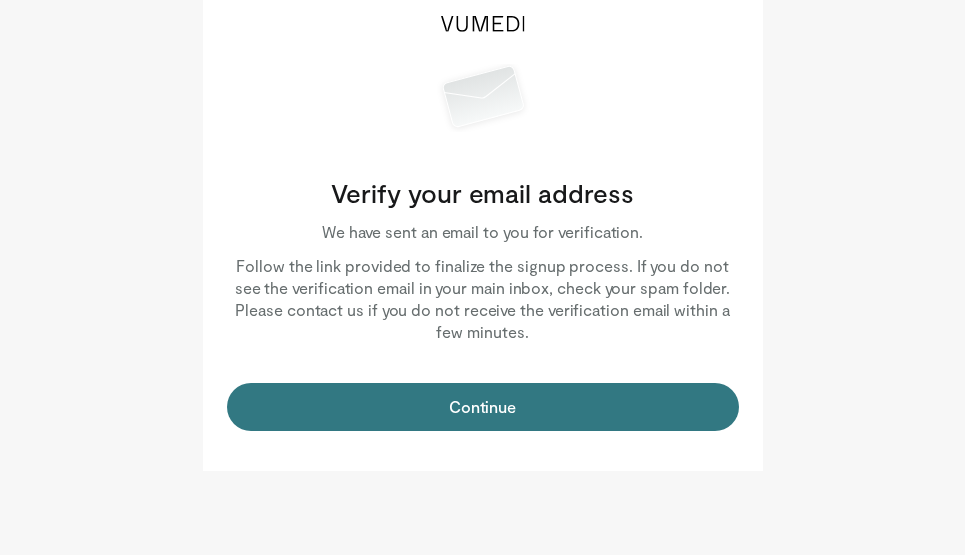scroll, scrollTop: 0, scrollLeft: 0, axis: both 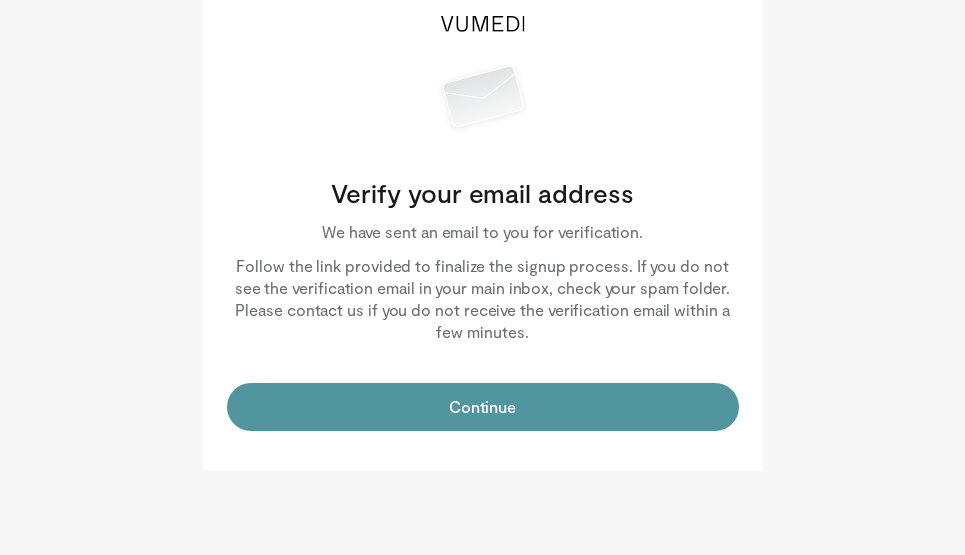 click on "Continue" at bounding box center (483, 407) 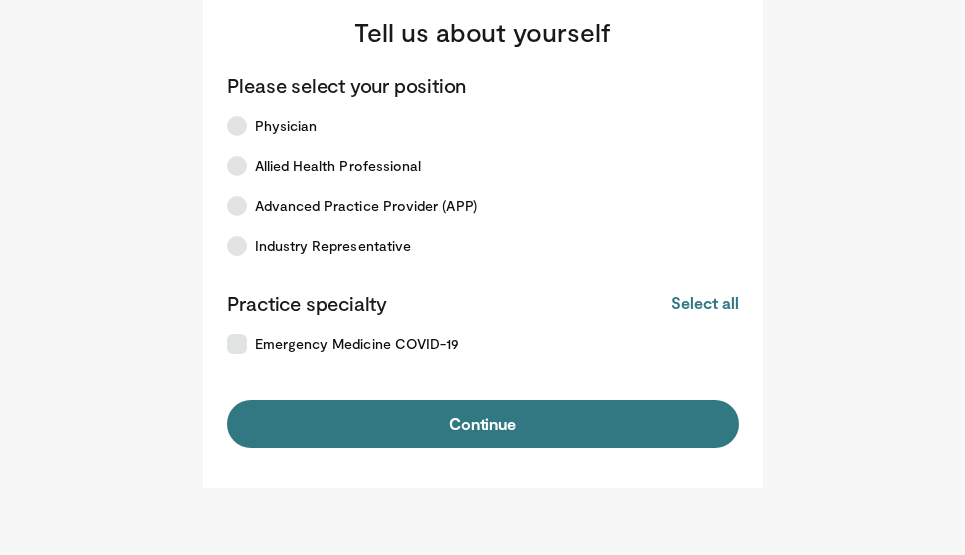 scroll, scrollTop: 0, scrollLeft: 0, axis: both 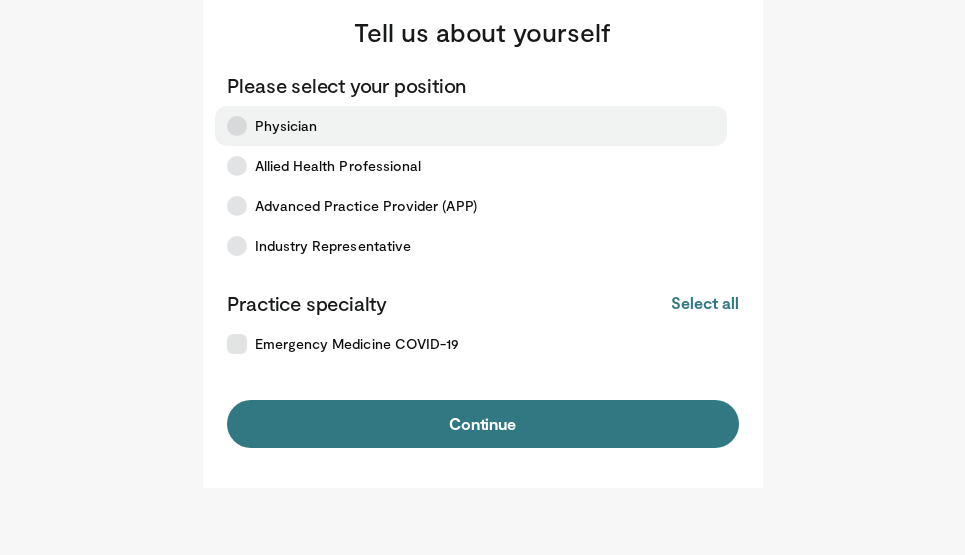 click on "Physician" at bounding box center (471, 126) 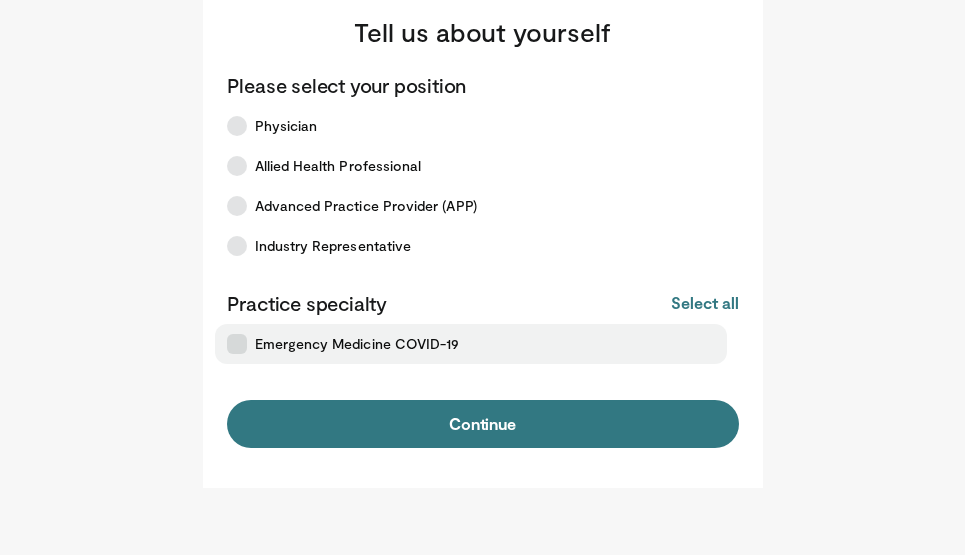 click on "Emergency Medicine COVID-19" at bounding box center [357, 344] 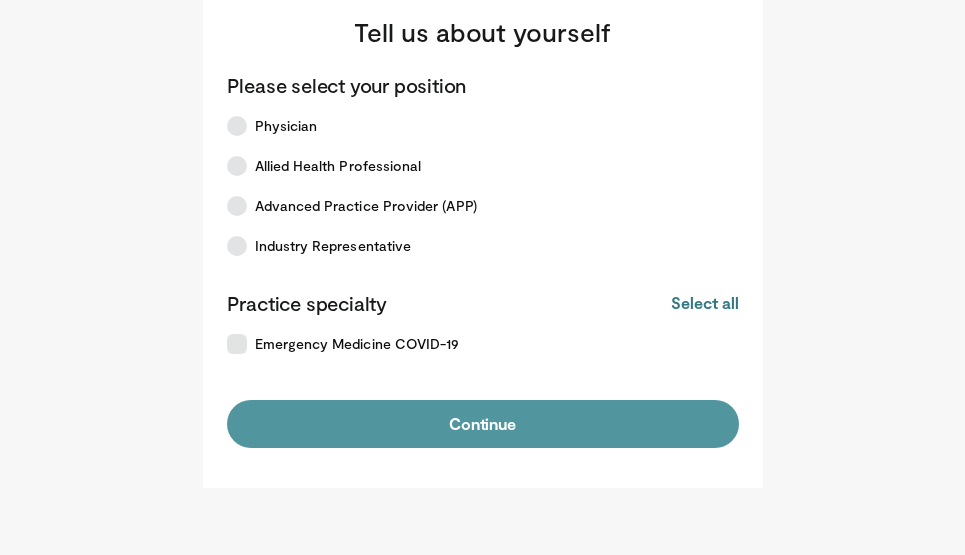 click on "Continue" at bounding box center [483, 424] 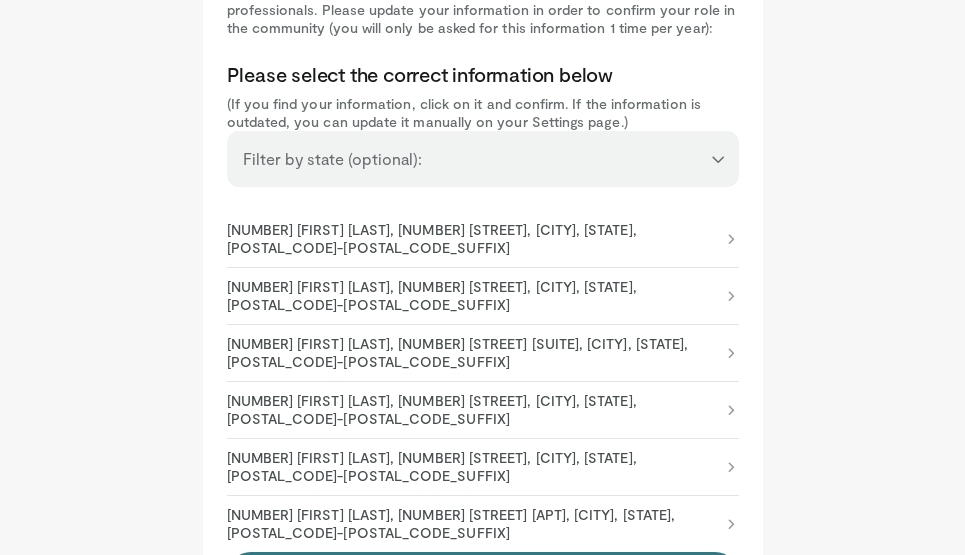 scroll, scrollTop: 158, scrollLeft: 0, axis: vertical 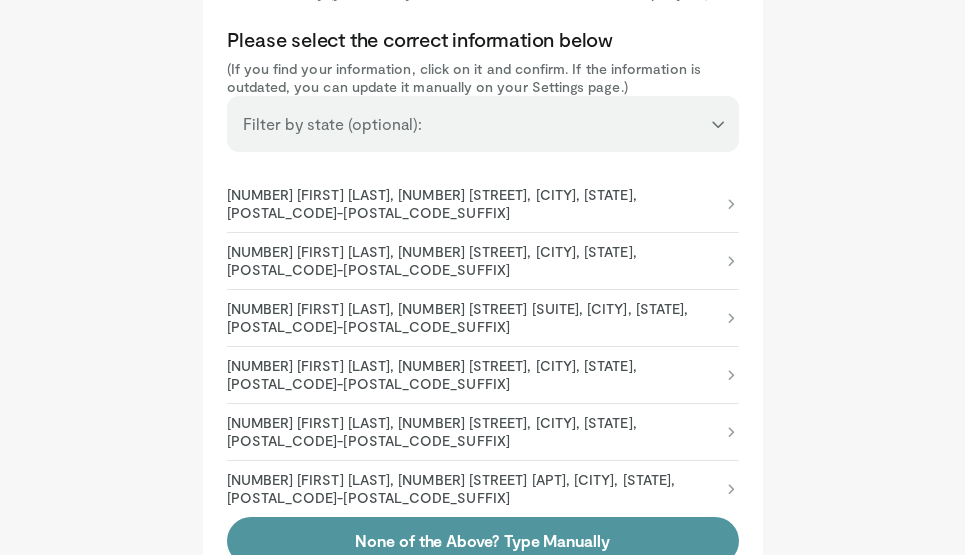 click on "None of the Above? Type Manually" at bounding box center (483, 541) 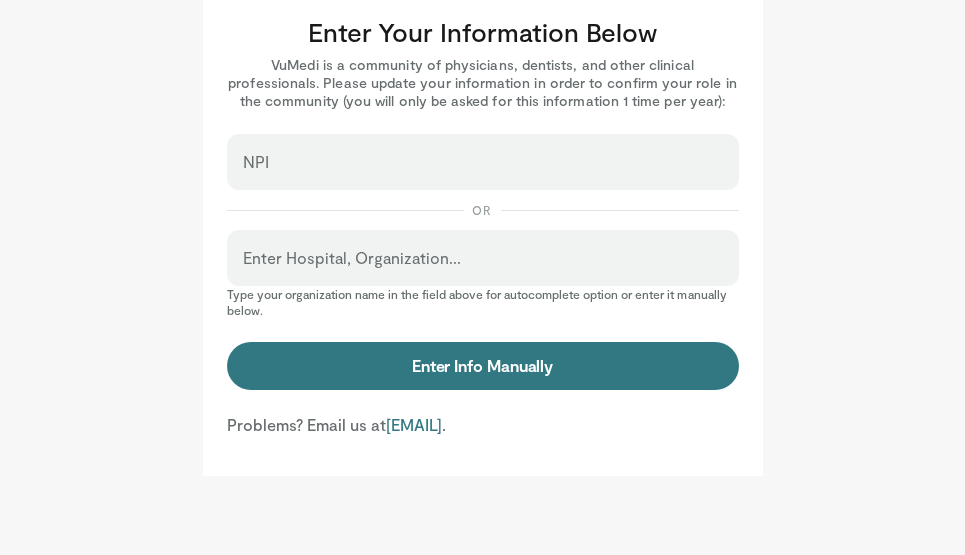 scroll, scrollTop: 0, scrollLeft: 0, axis: both 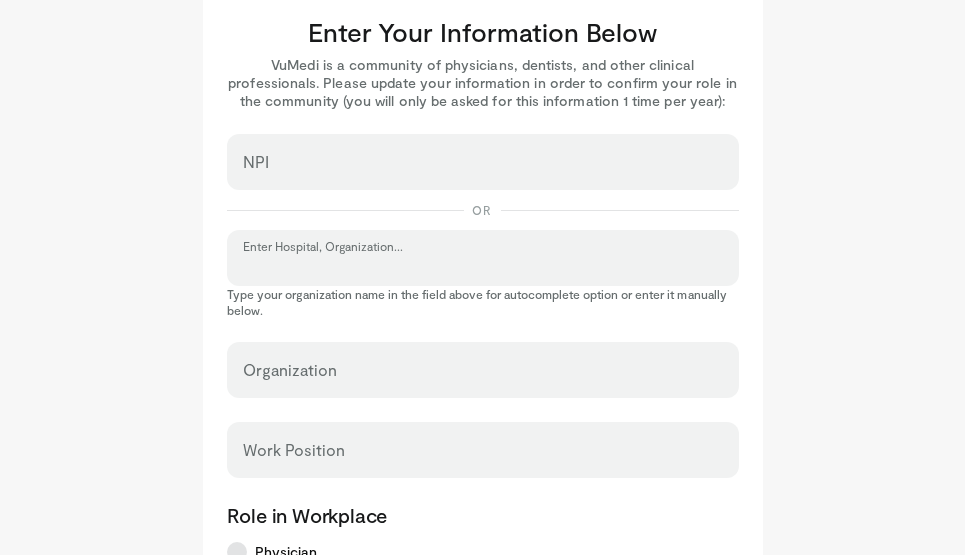 click on "Enter Hospital, Organization..." at bounding box center [483, 267] 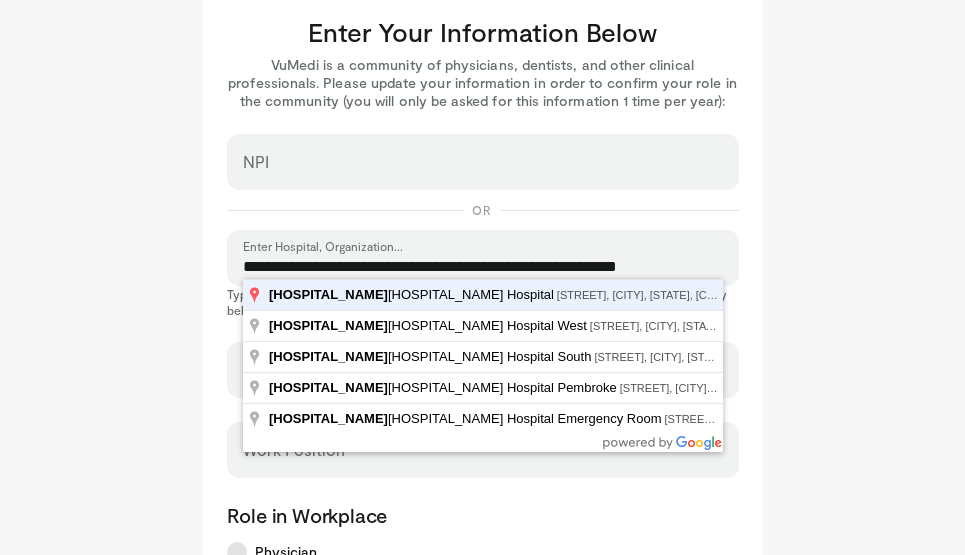 type on "**********" 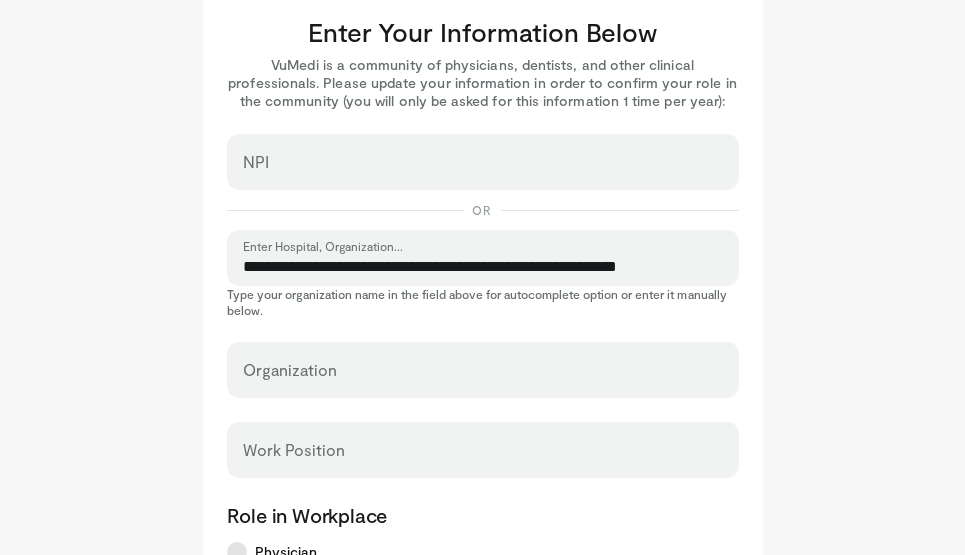 select on "**" 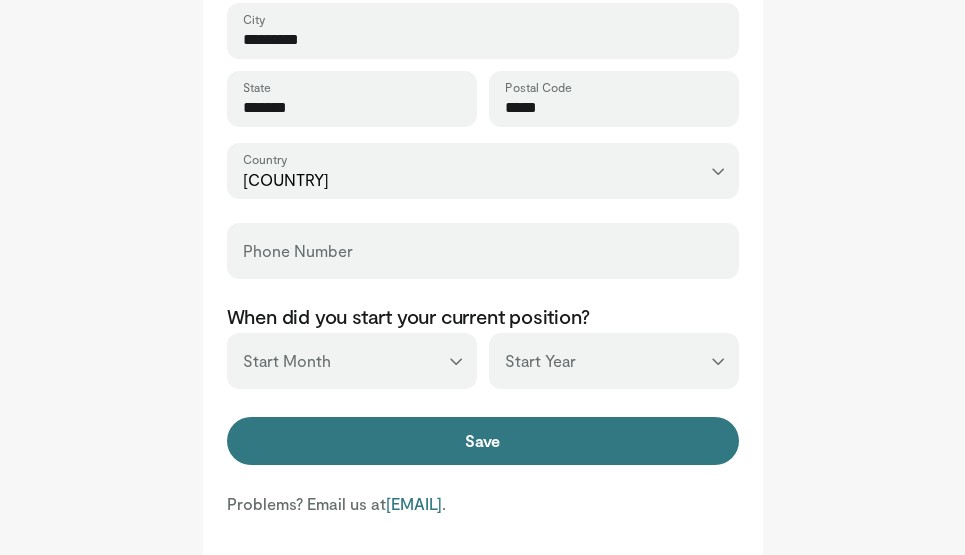 click on "Save" at bounding box center [483, 441] 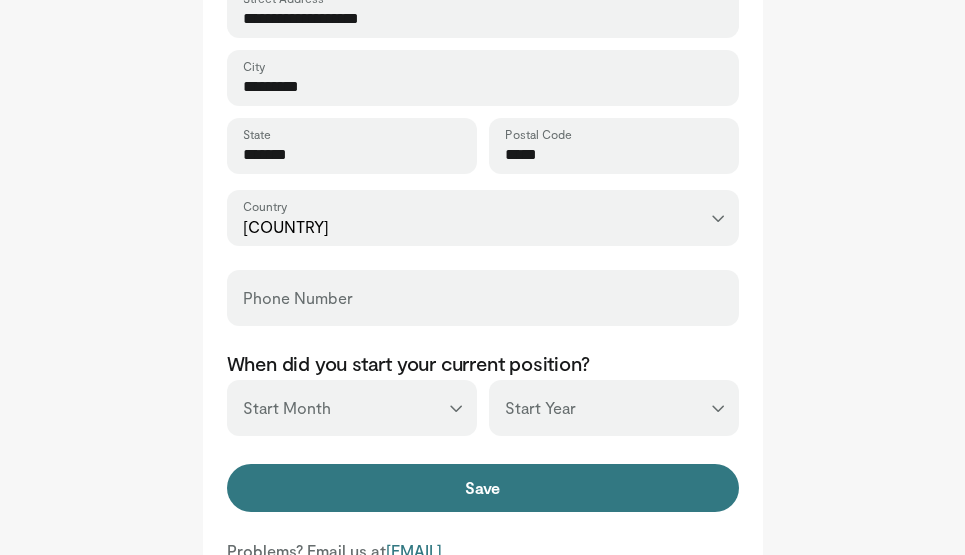 scroll, scrollTop: 781, scrollLeft: 0, axis: vertical 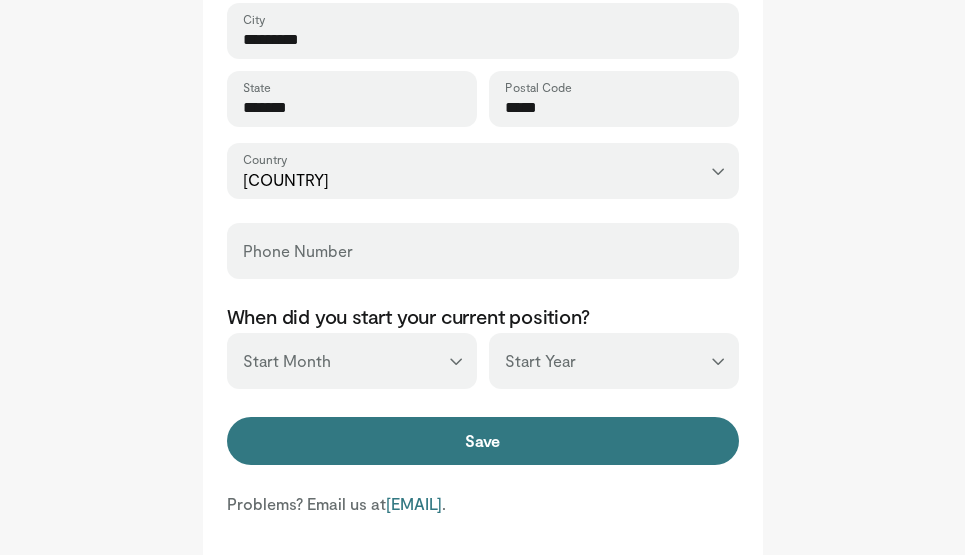 click on "***
*******
********
*****
*****
***
****
****
******
*********
*******
********
********" at bounding box center (352, 361) 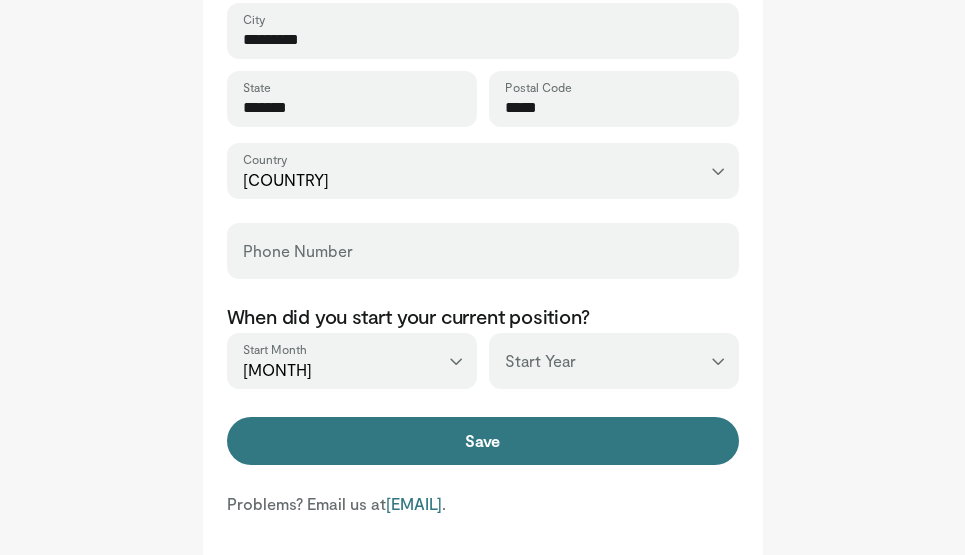 click on "***
****
****
****
****
****
****
****
****
****
****
****
****
****
****
****
****
****
****
****
****
****
****
****
****
****
****
****
****
**** **** **** **** ****" at bounding box center (614, 361) 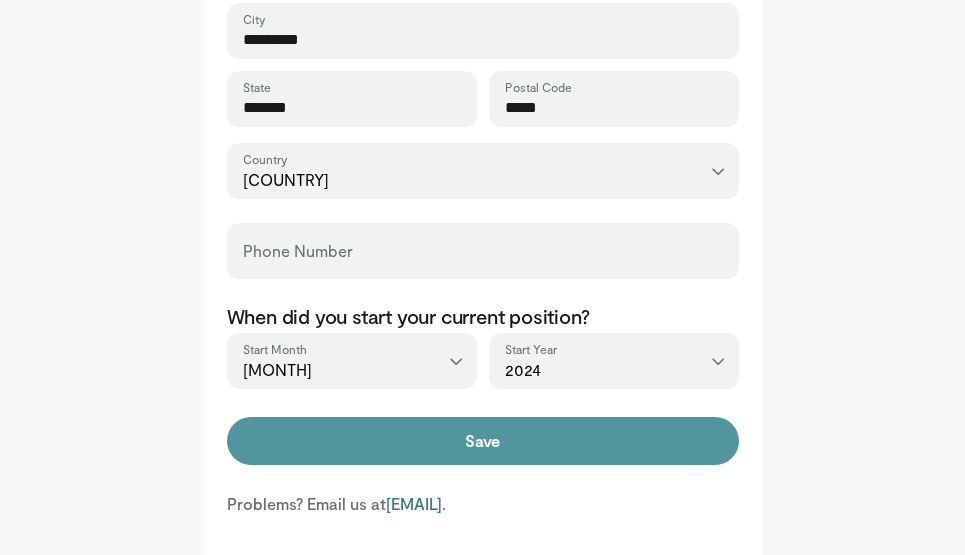 click on "Save" at bounding box center [483, 441] 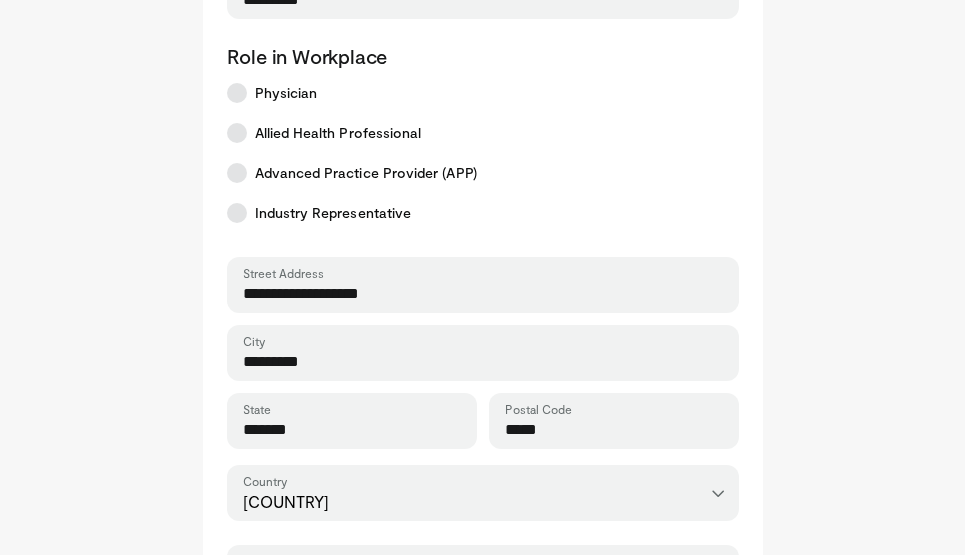 scroll, scrollTop: 781, scrollLeft: 0, axis: vertical 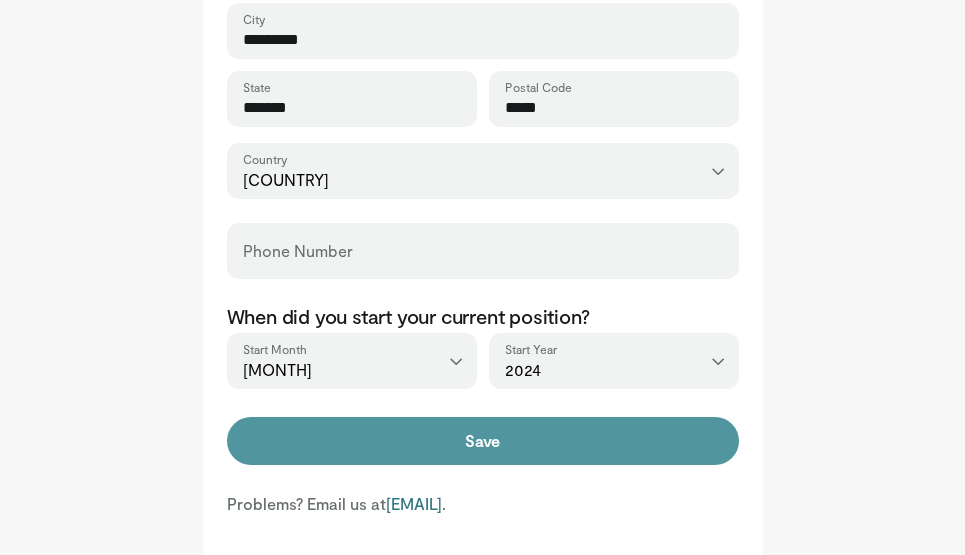 type on "*********" 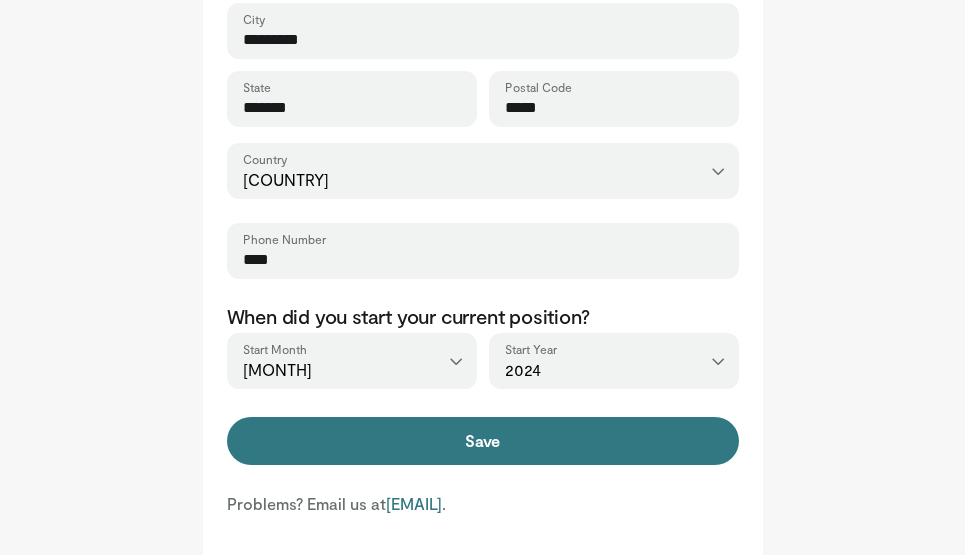 click on "****
Phone Number" at bounding box center [483, 251] 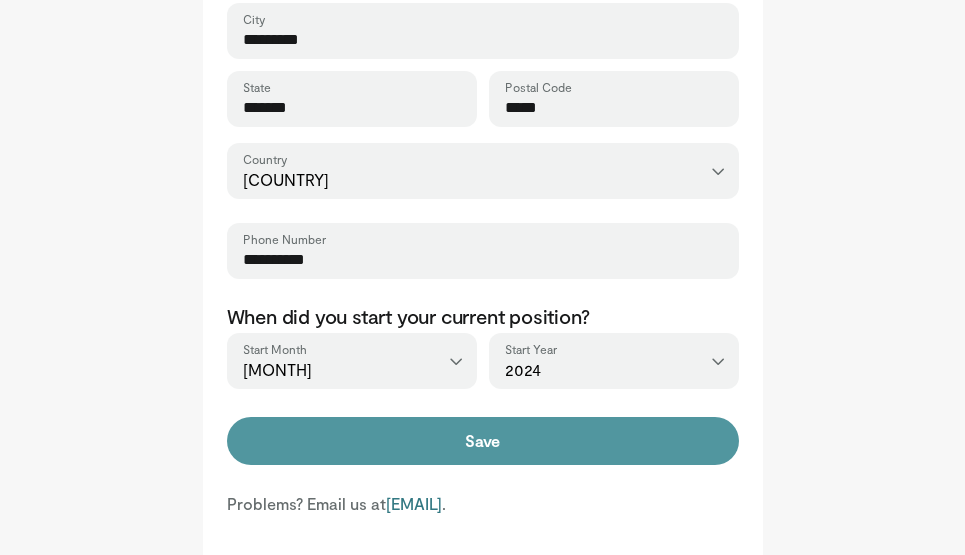 type on "**********" 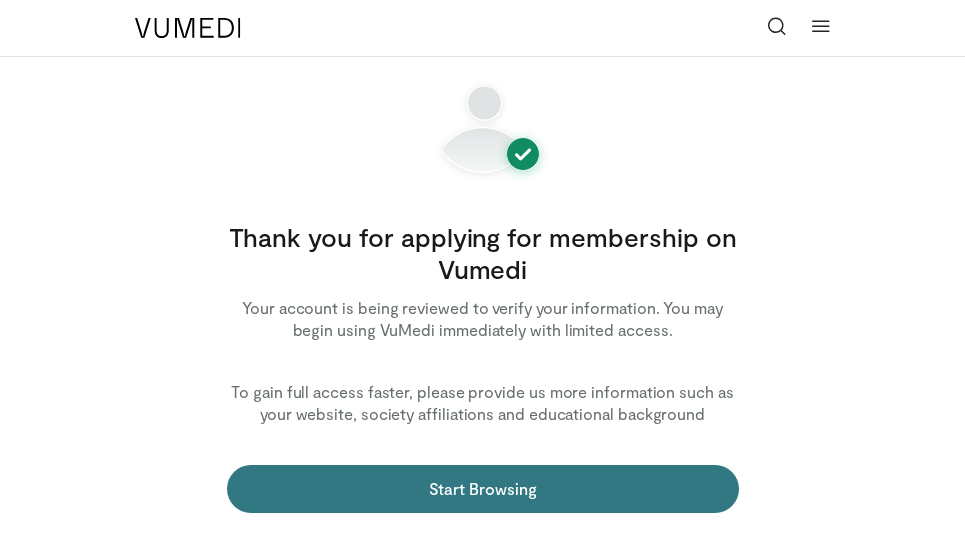 scroll, scrollTop: 0, scrollLeft: 0, axis: both 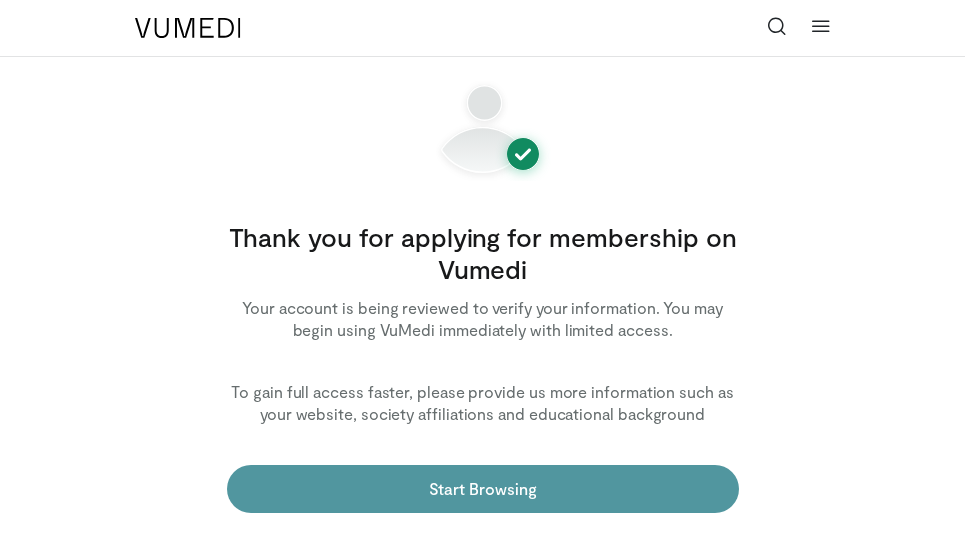click on "Start Browsing" at bounding box center (483, 489) 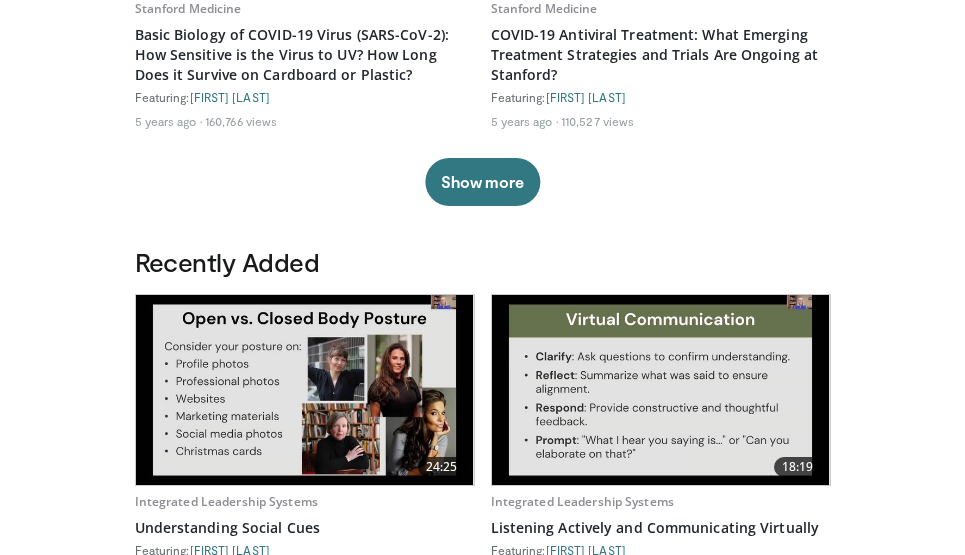 scroll, scrollTop: 0, scrollLeft: 0, axis: both 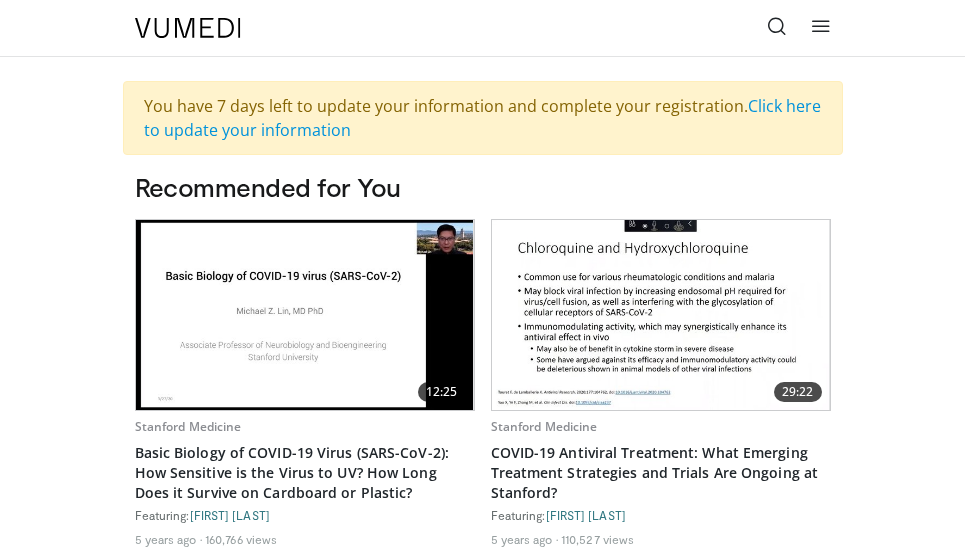 click at bounding box center (777, 26) 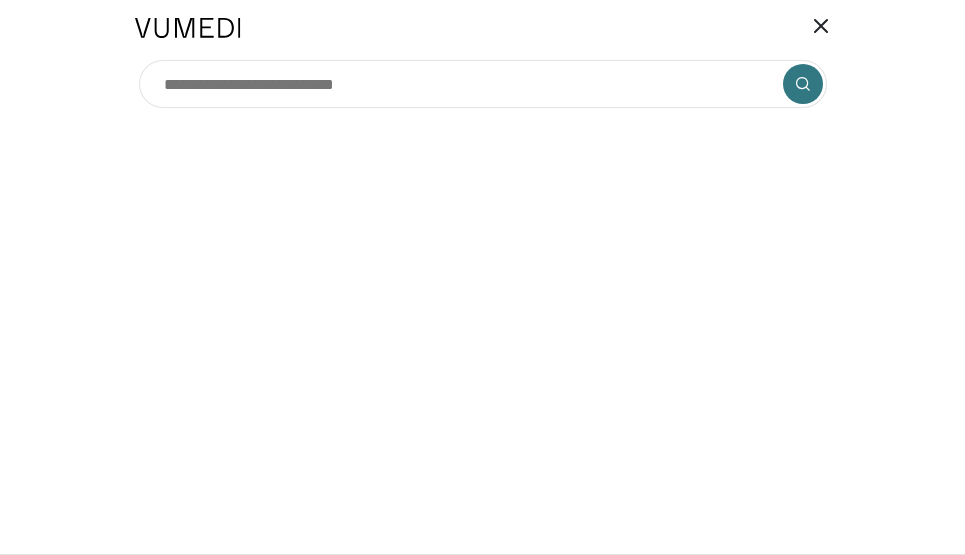 click at bounding box center [483, 84] 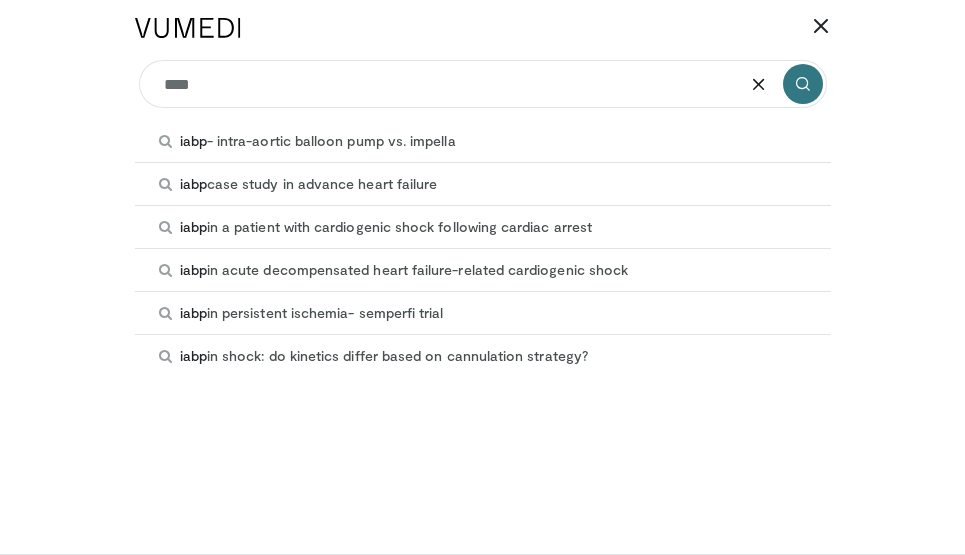 type on "****" 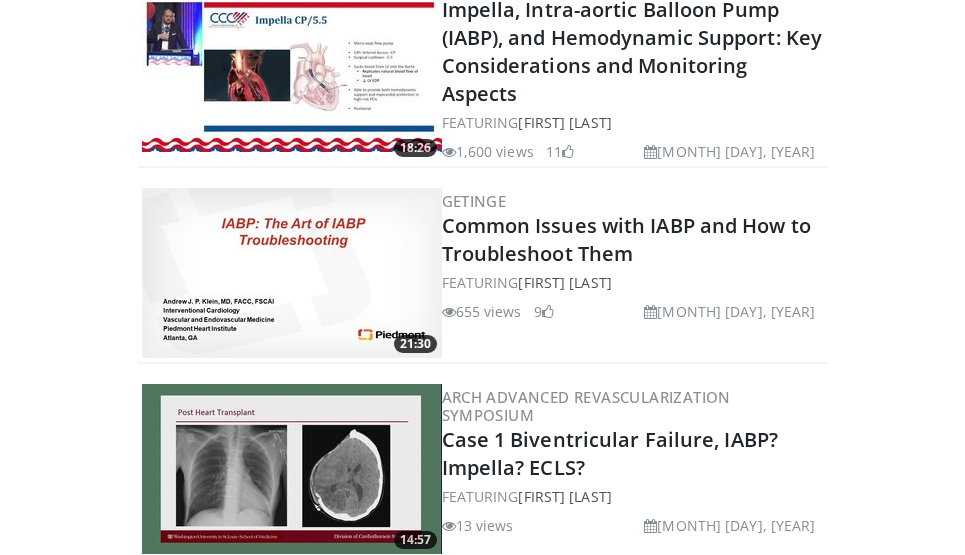 scroll, scrollTop: 2594, scrollLeft: 0, axis: vertical 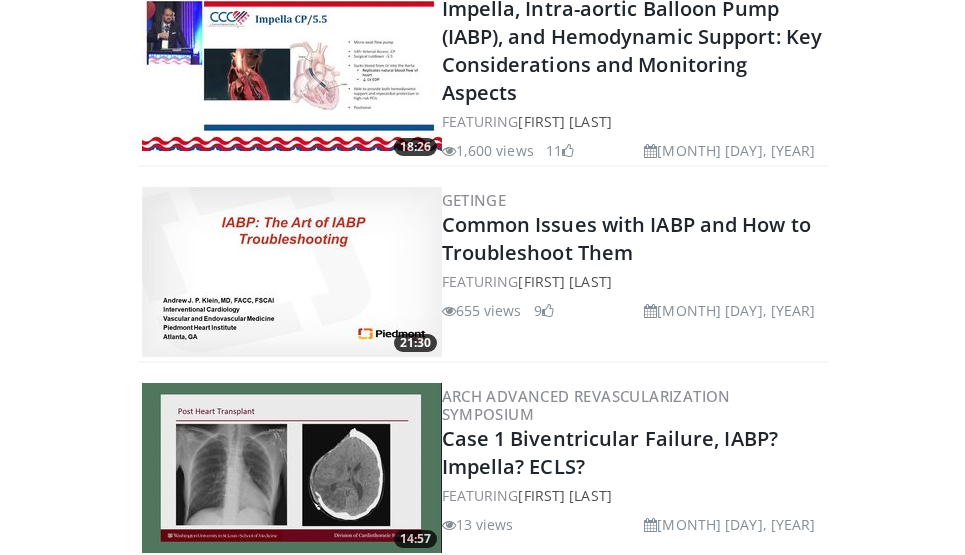 click at bounding box center [292, 272] 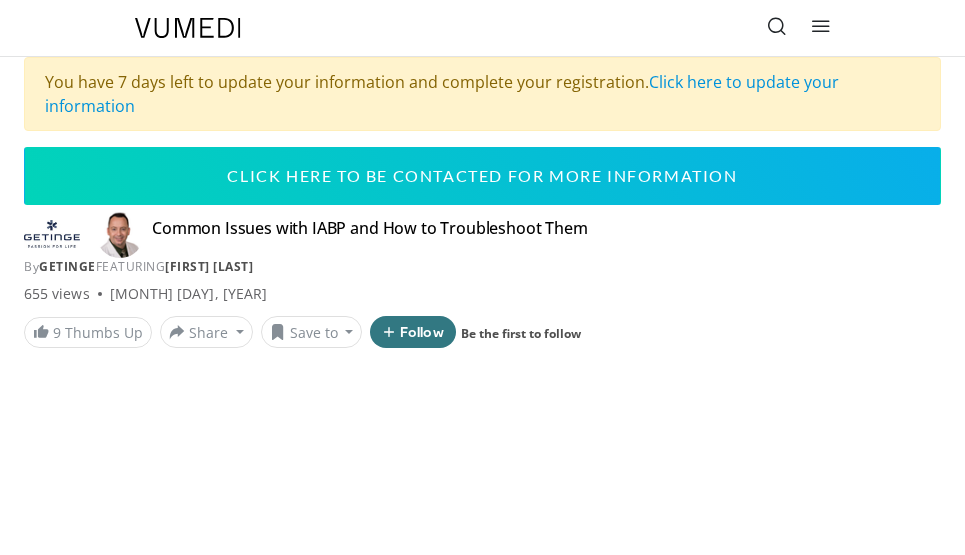 scroll, scrollTop: 0, scrollLeft: 0, axis: both 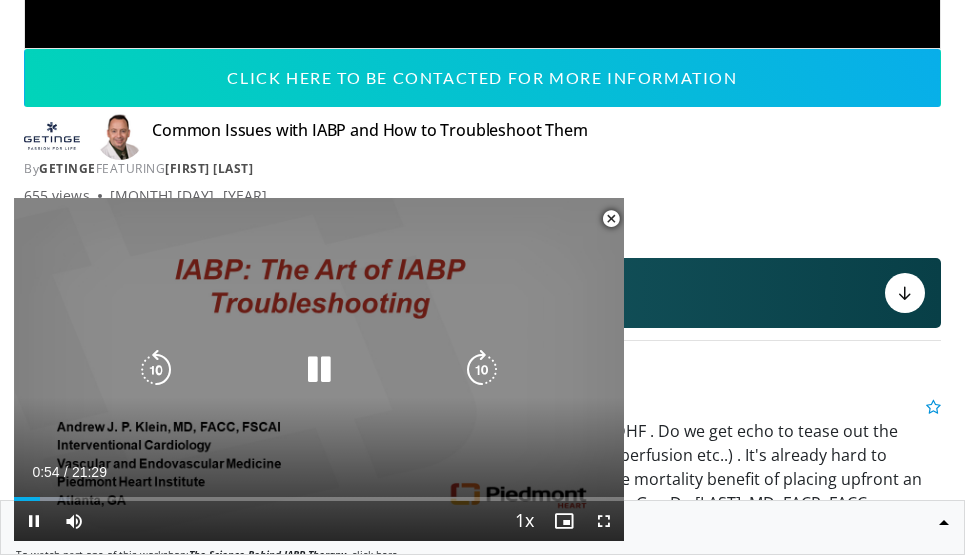 click on "10 seconds
Tap to unmute" at bounding box center [319, 369] 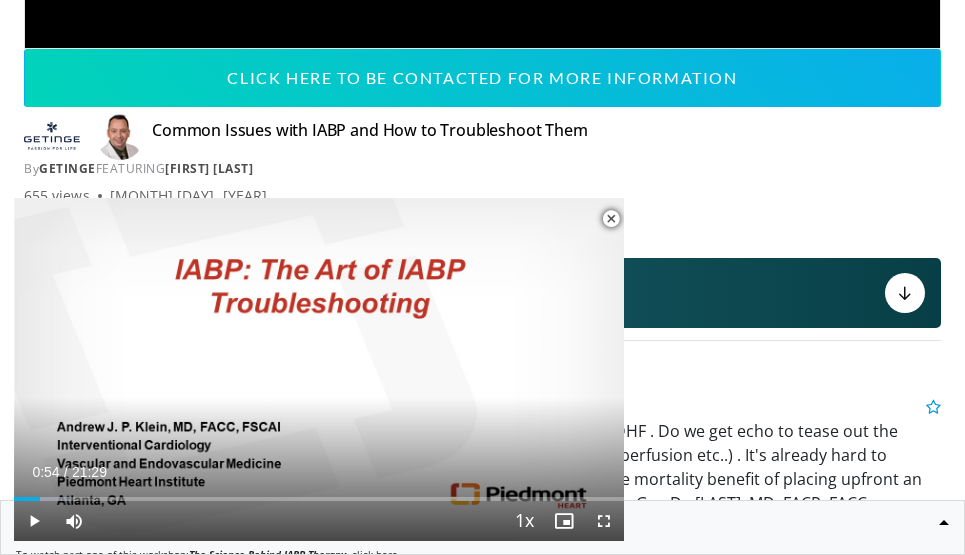 click on "10 seconds
Tap to unmute" at bounding box center (319, 369) 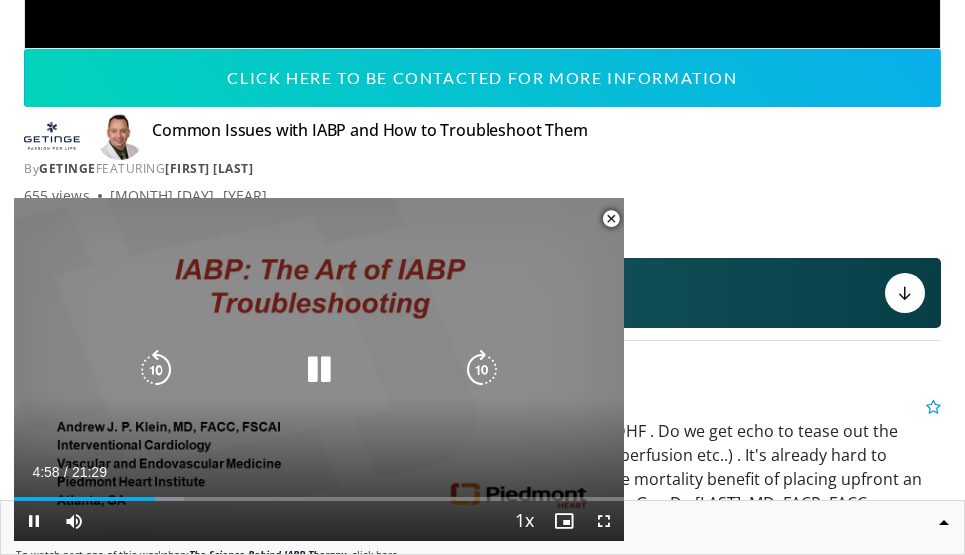 click on "10 seconds
Tap to unmute" at bounding box center (319, 369) 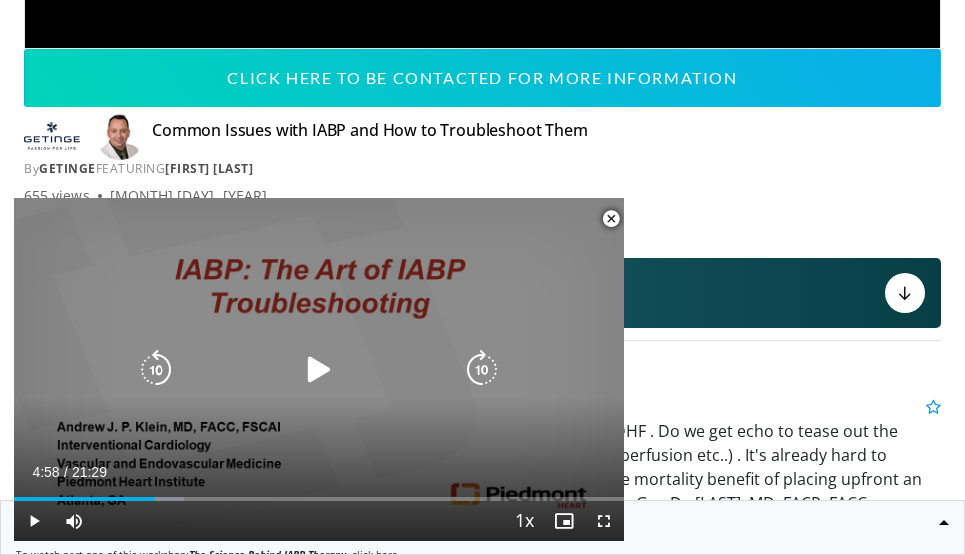 click on "10 seconds
Tap to unmute" at bounding box center (319, 369) 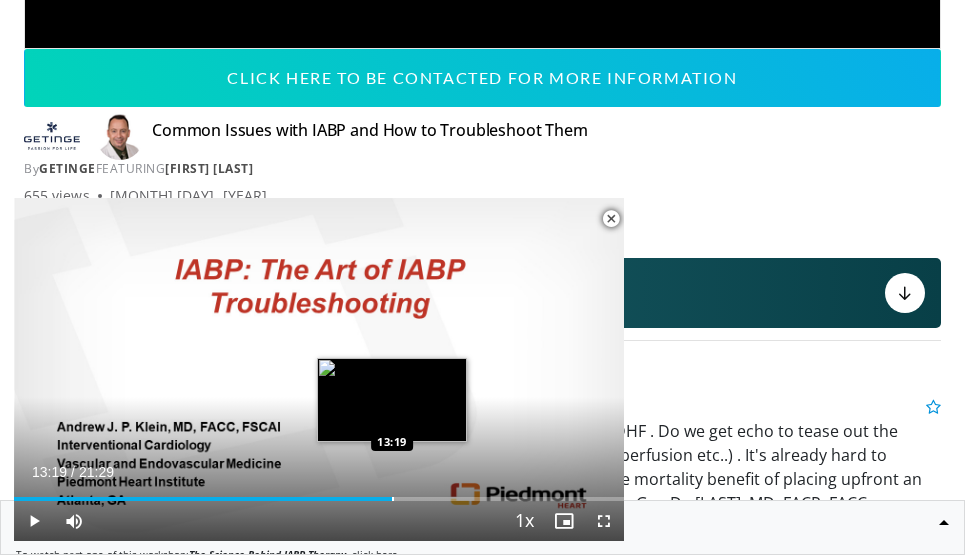 click at bounding box center [393, 499] 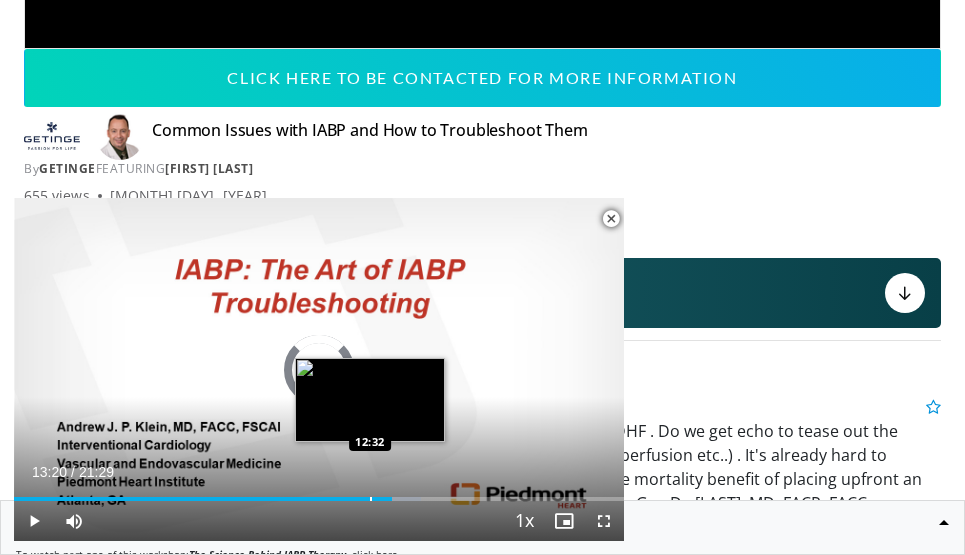 click at bounding box center [371, 499] 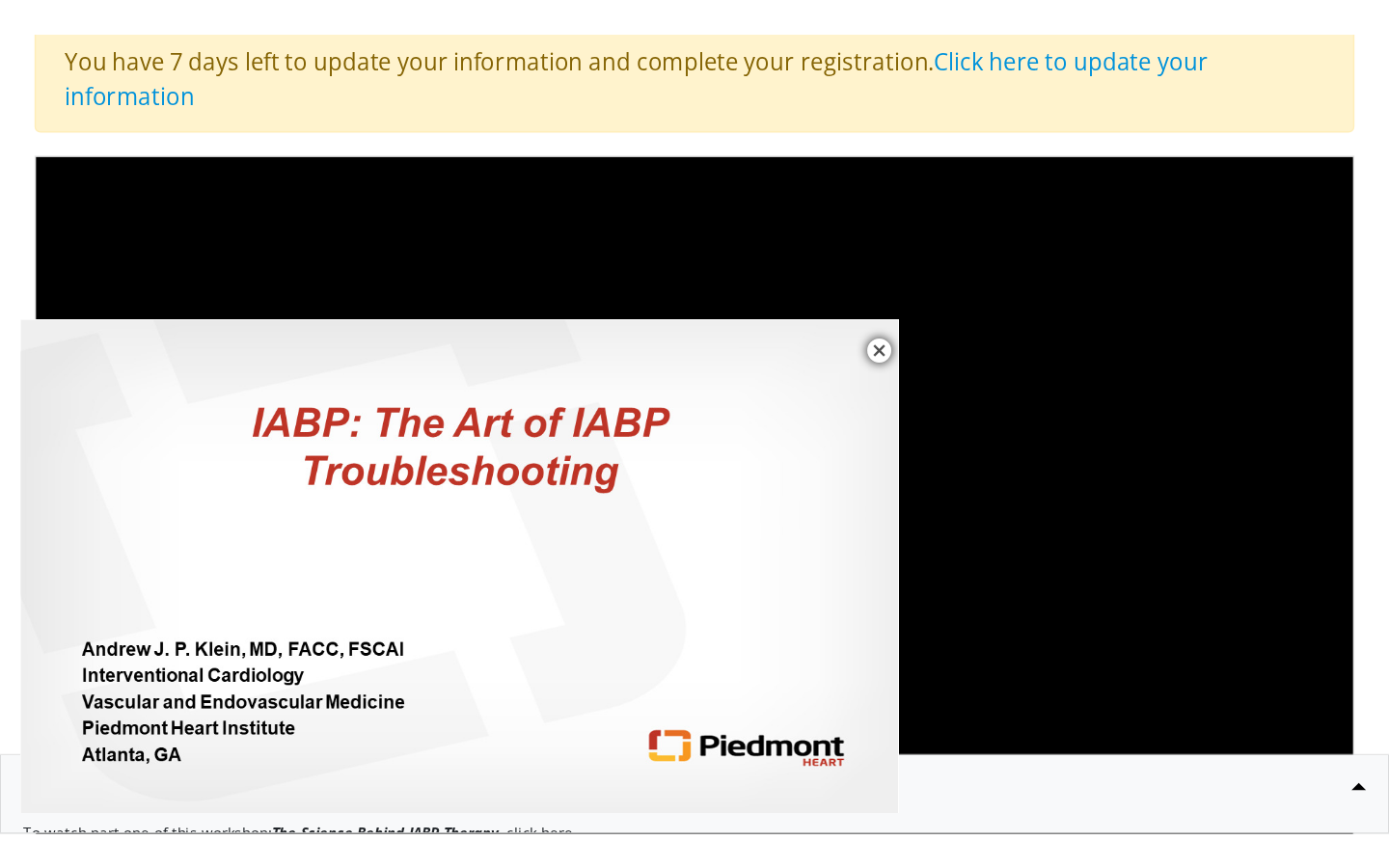 scroll, scrollTop: 0, scrollLeft: 0, axis: both 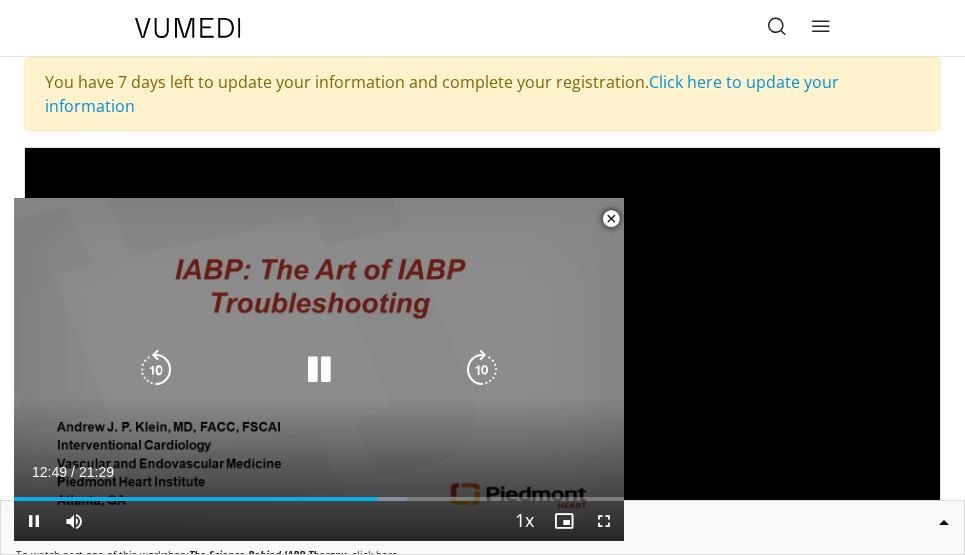 click at bounding box center [482, 370] 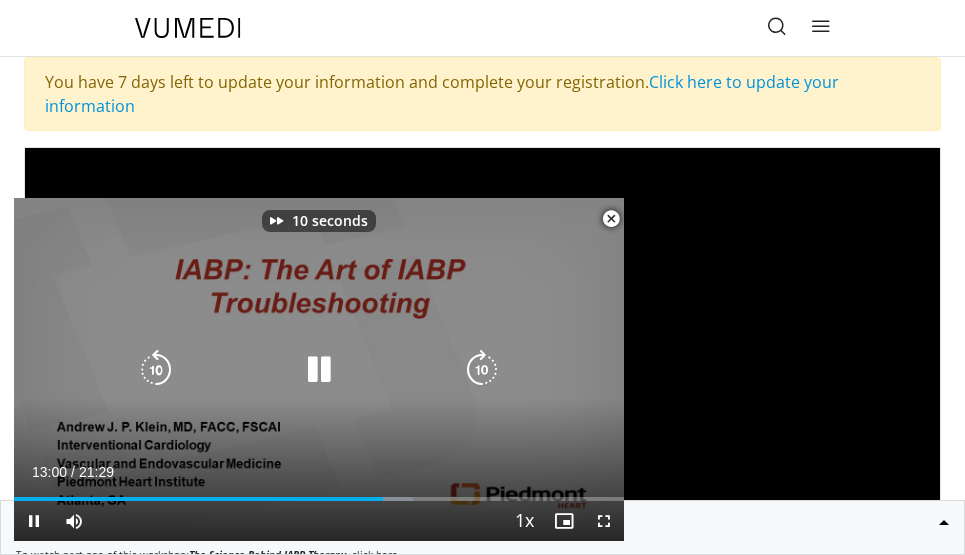 click at bounding box center (319, 370) 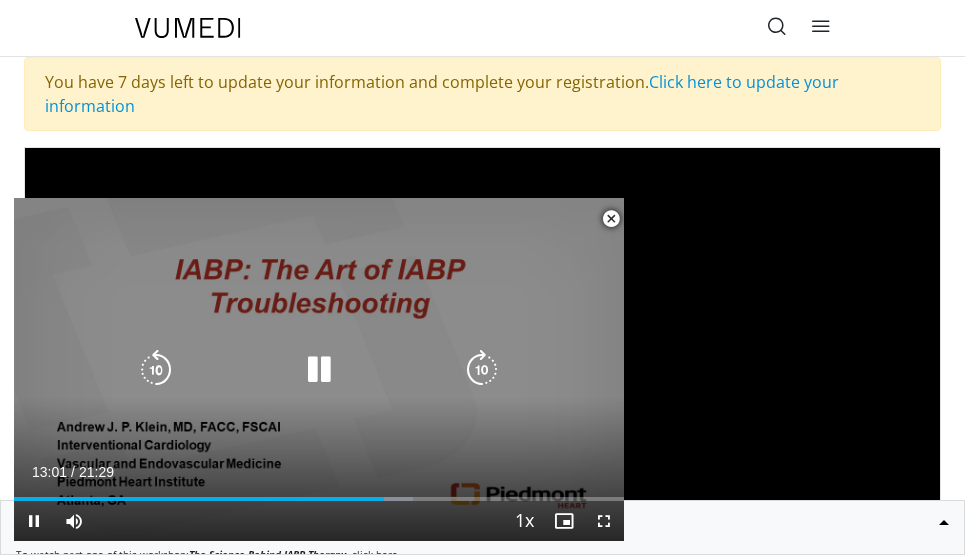 click at bounding box center [156, 370] 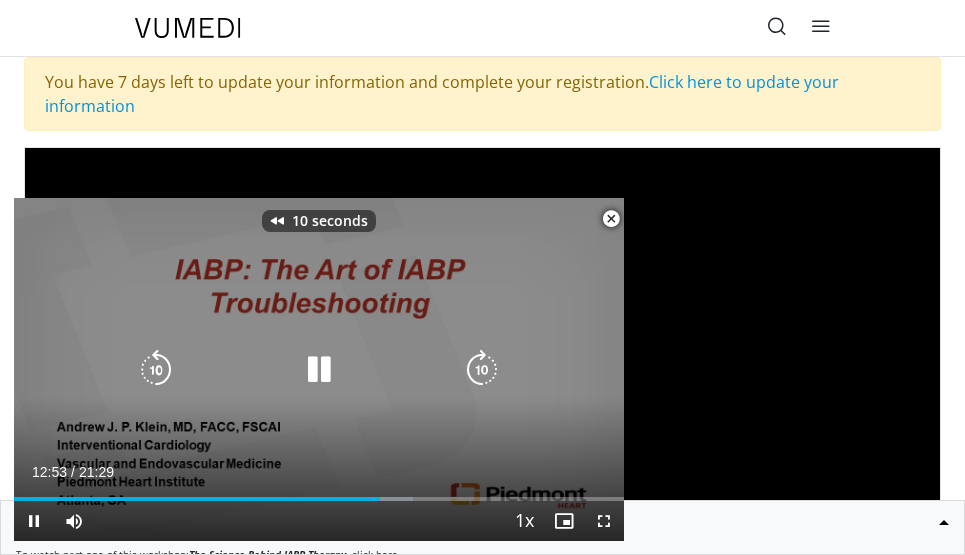click at bounding box center [156, 370] 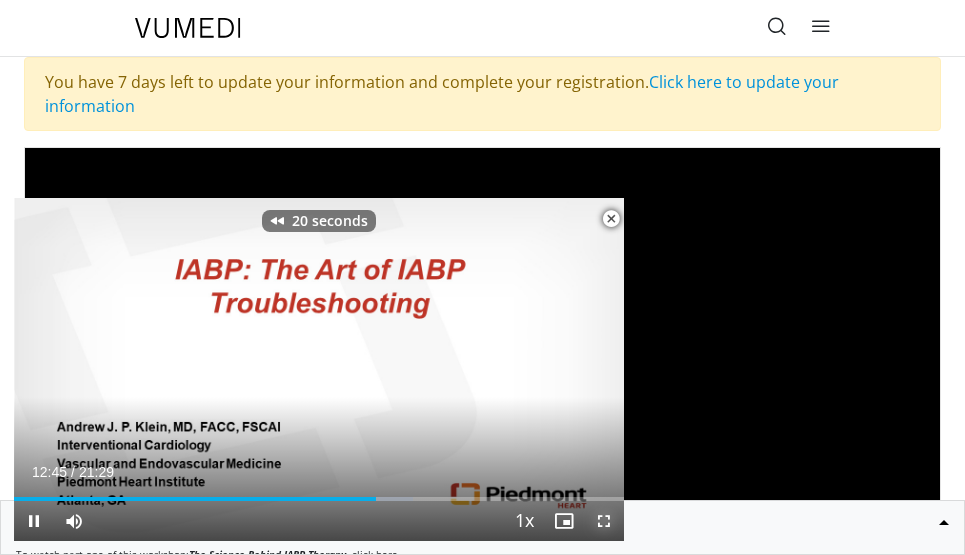 click at bounding box center (604, 521) 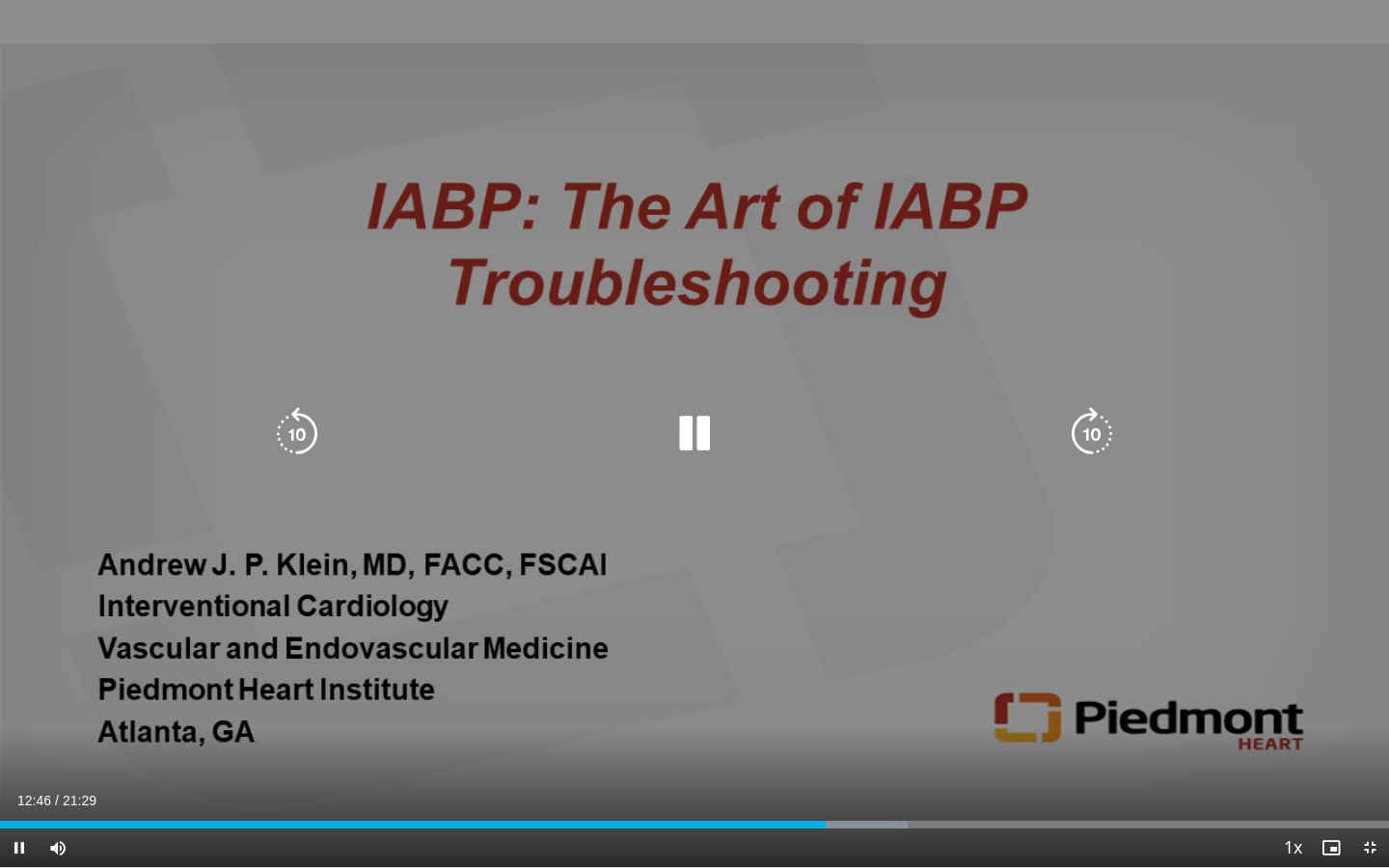 click on "20 seconds
Tap to unmute" at bounding box center (694, 433) 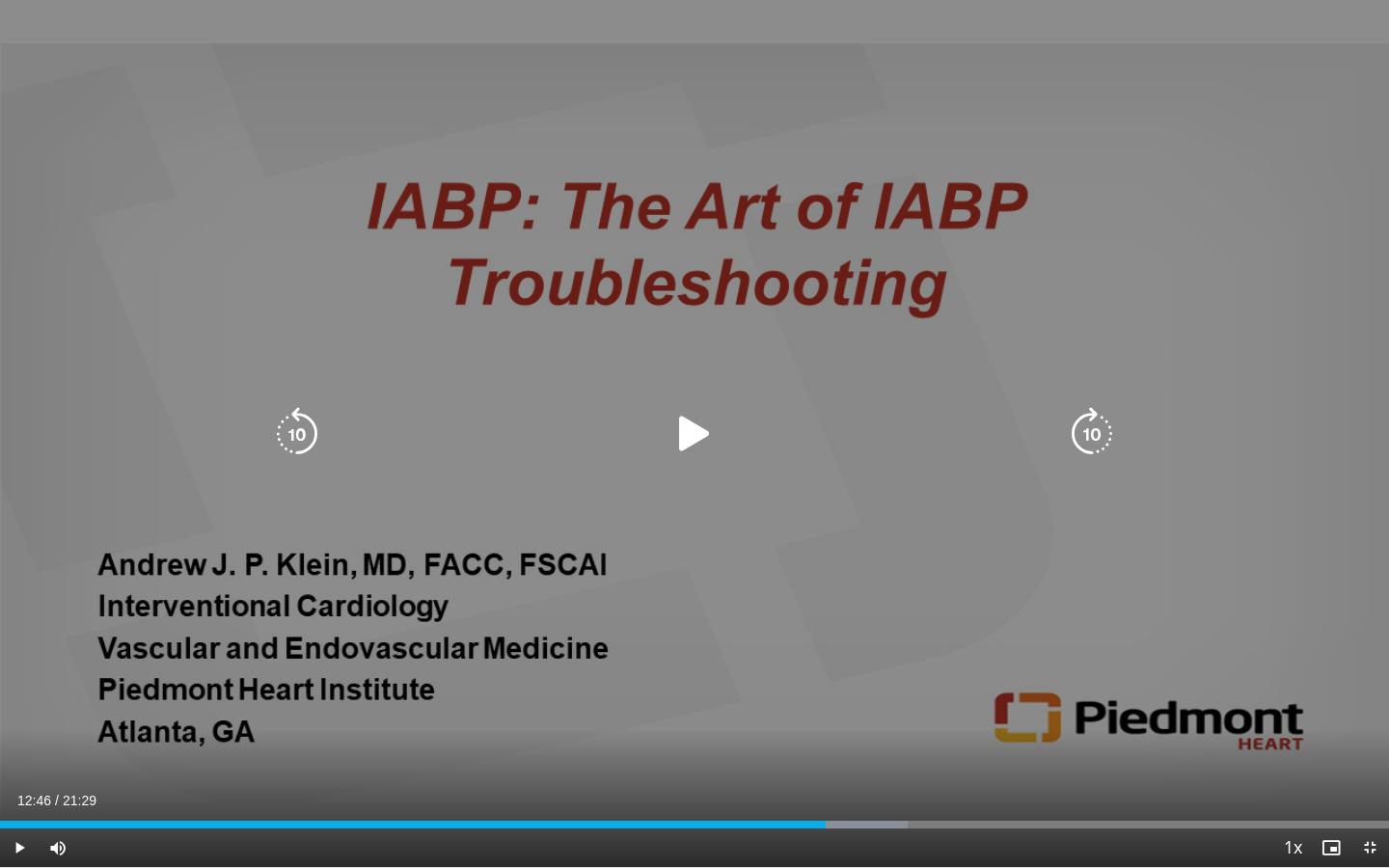 click on "20 seconds
Tap to unmute" at bounding box center (694, 433) 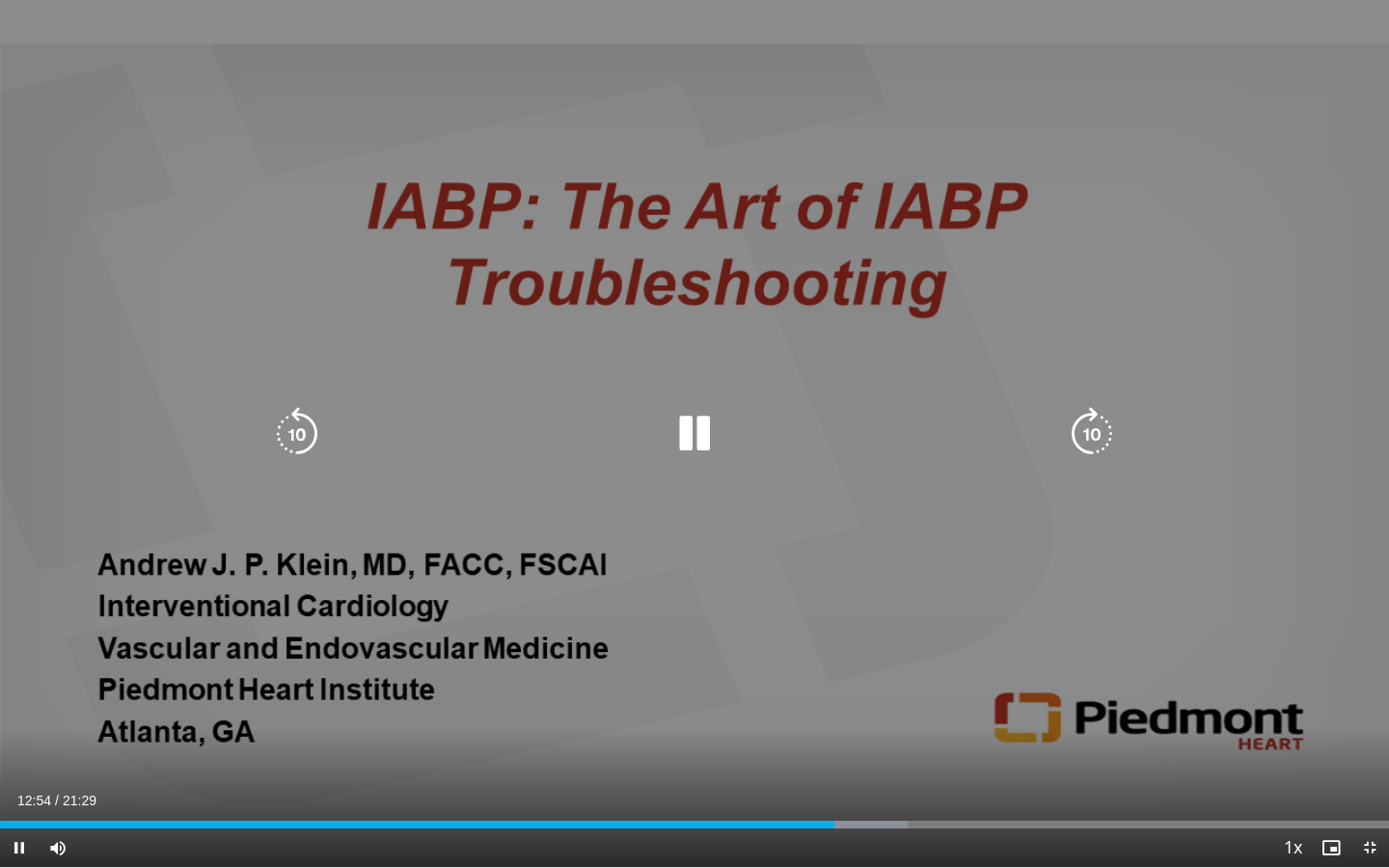 click at bounding box center (694, 434) 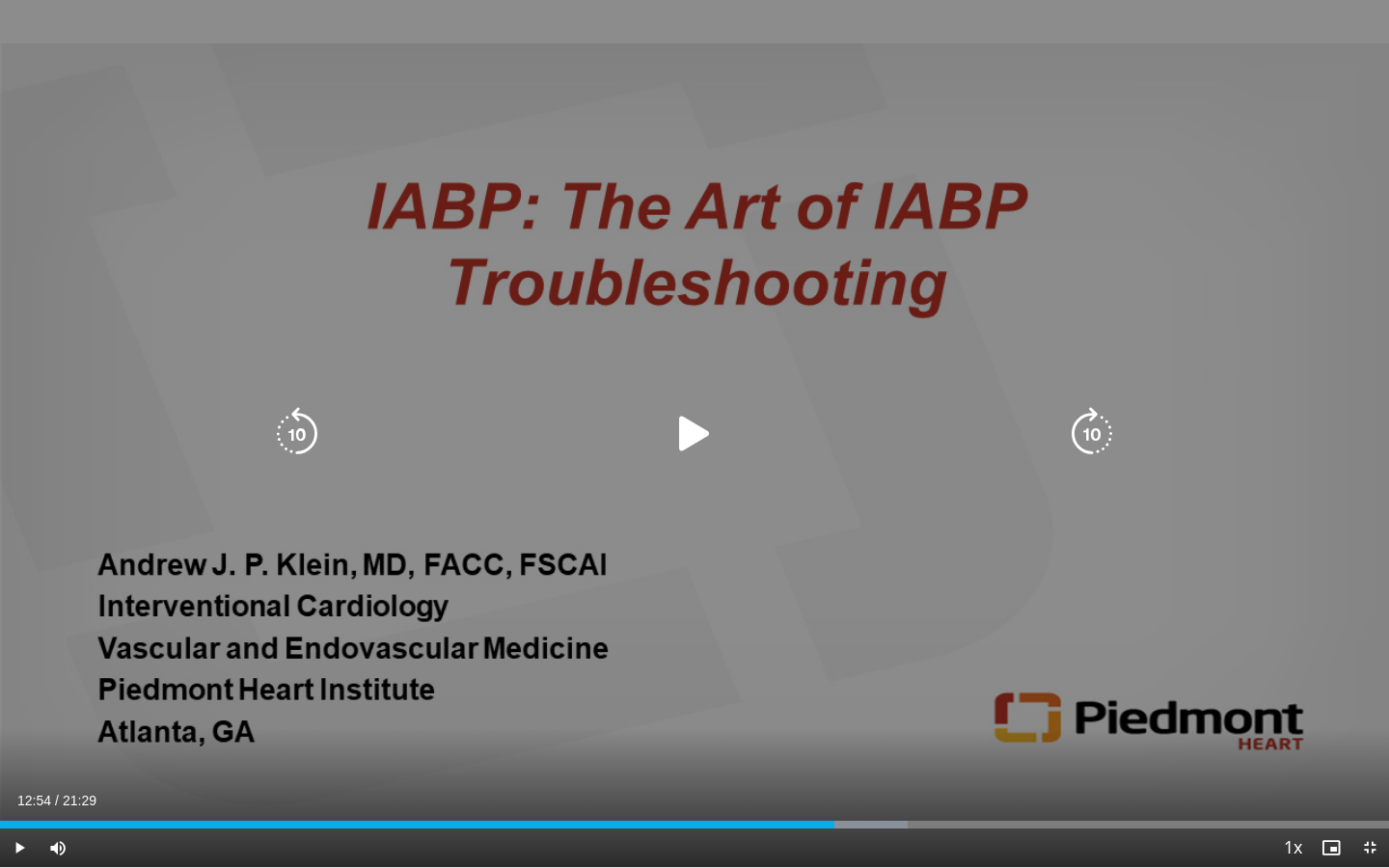 click at bounding box center [694, 434] 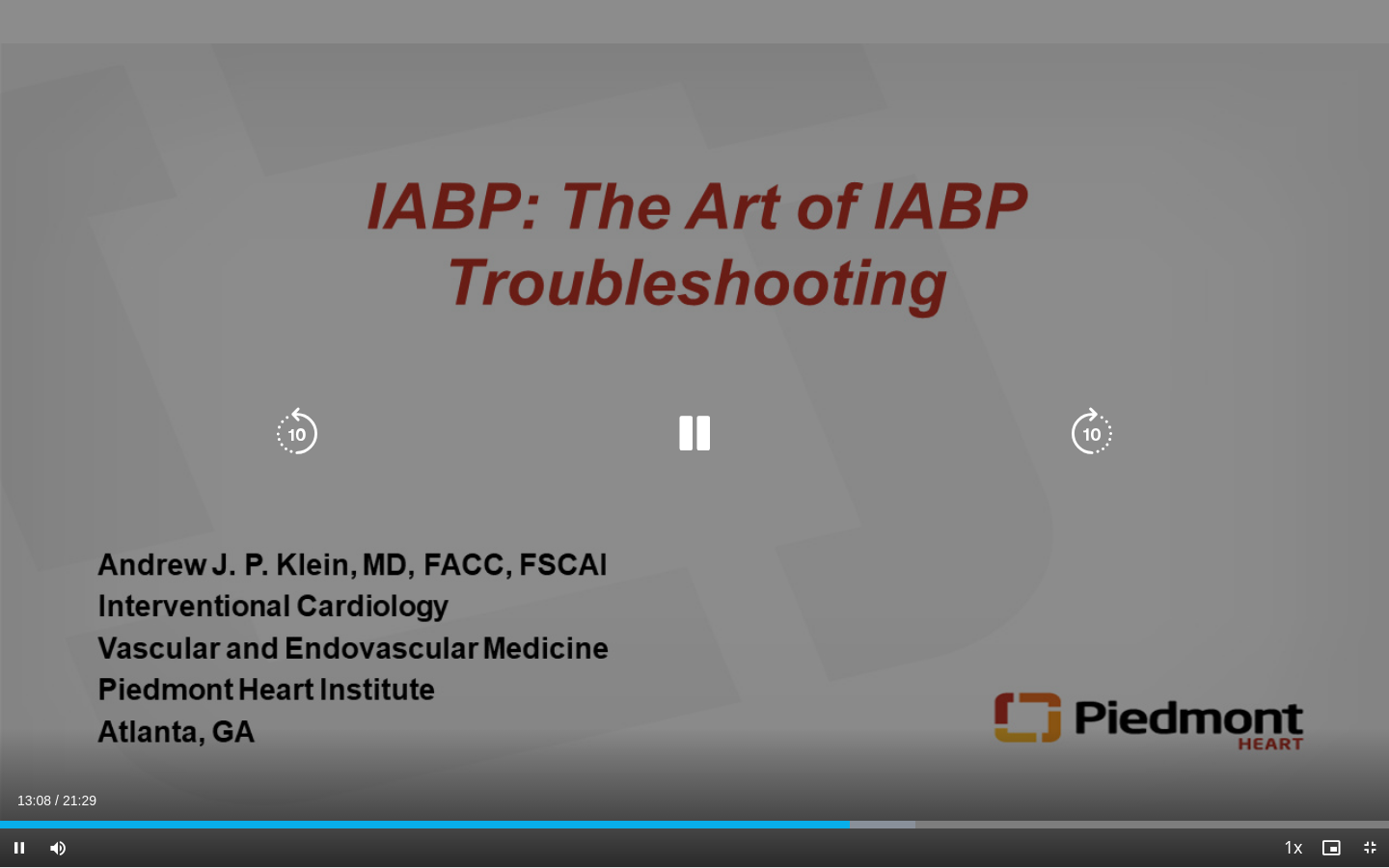 click at bounding box center [694, 434] 